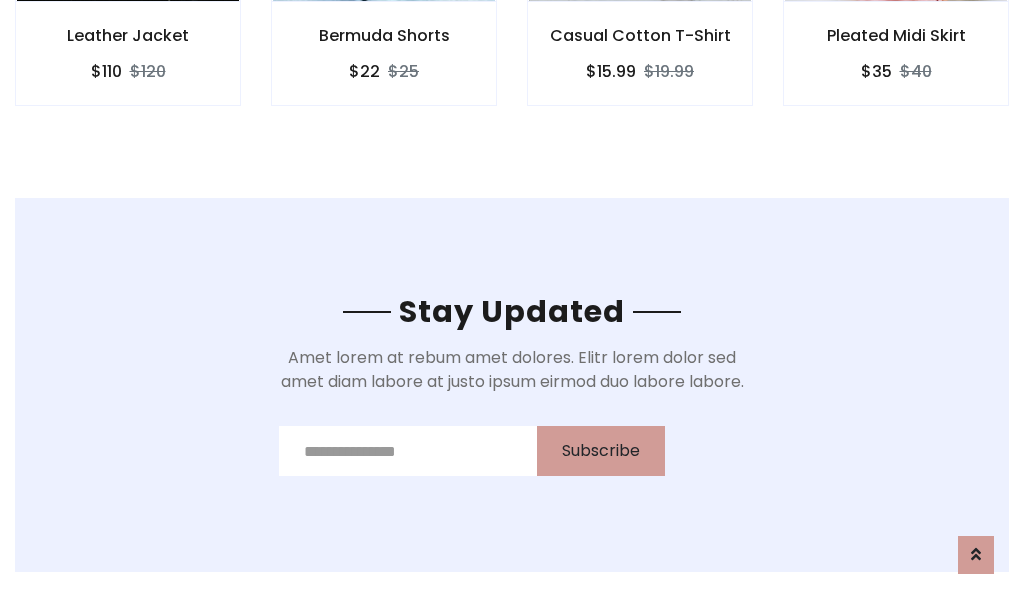 scroll, scrollTop: 0, scrollLeft: 0, axis: both 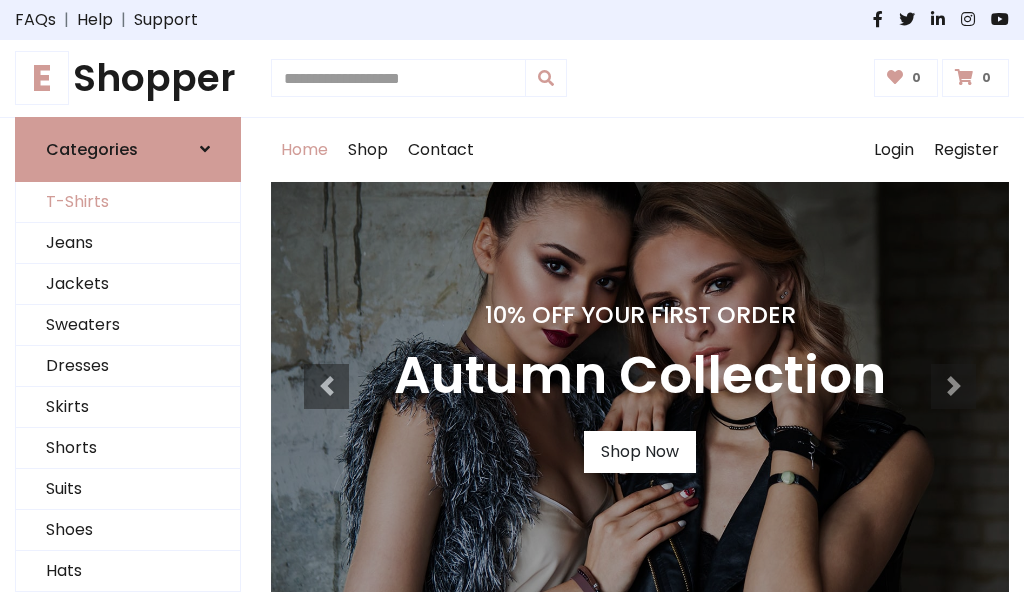click on "T-Shirts" at bounding box center (128, 202) 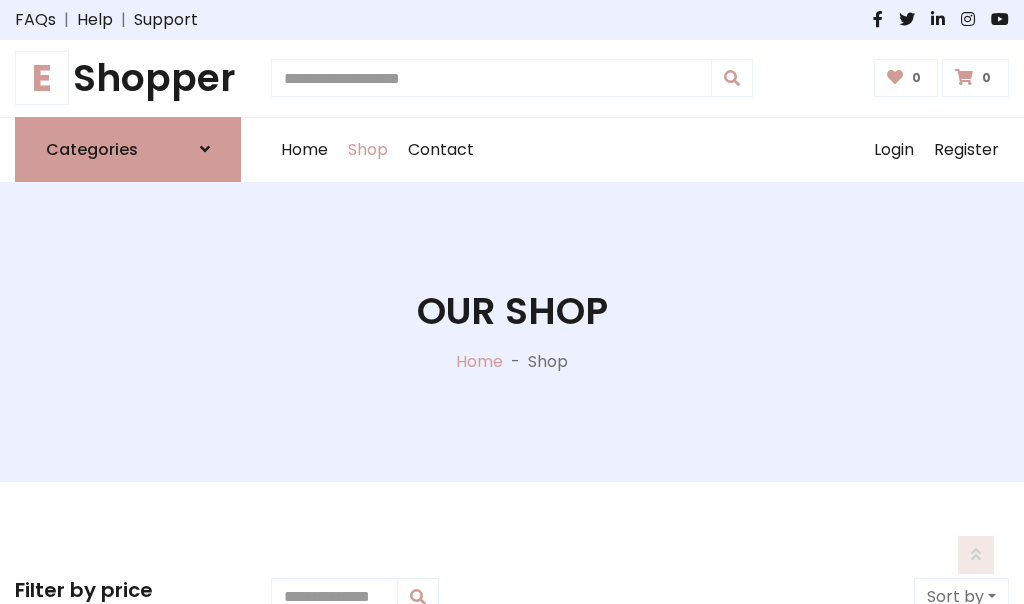 scroll, scrollTop: 485, scrollLeft: 0, axis: vertical 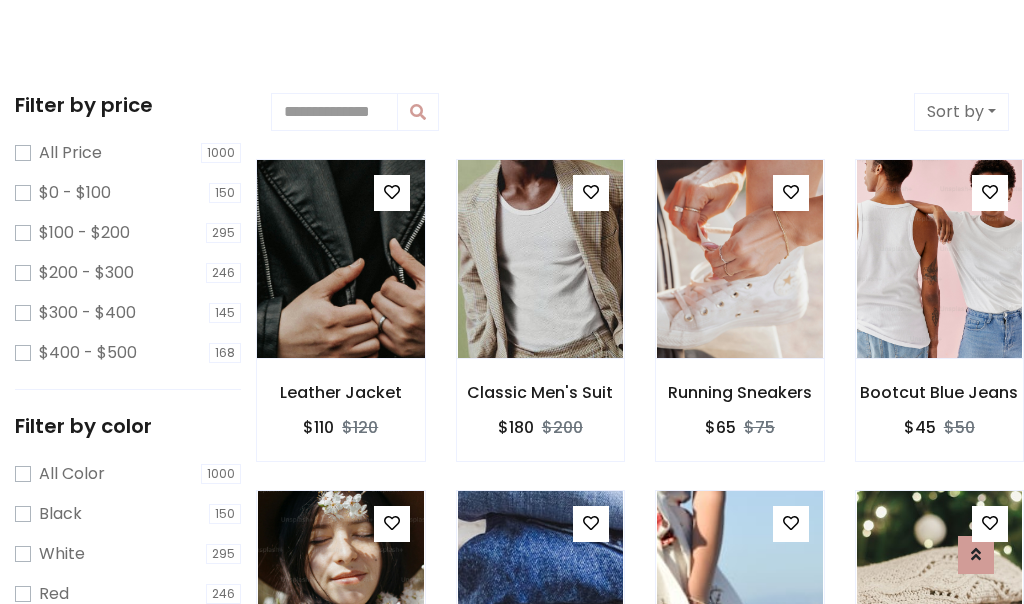 click at bounding box center [340, 259] 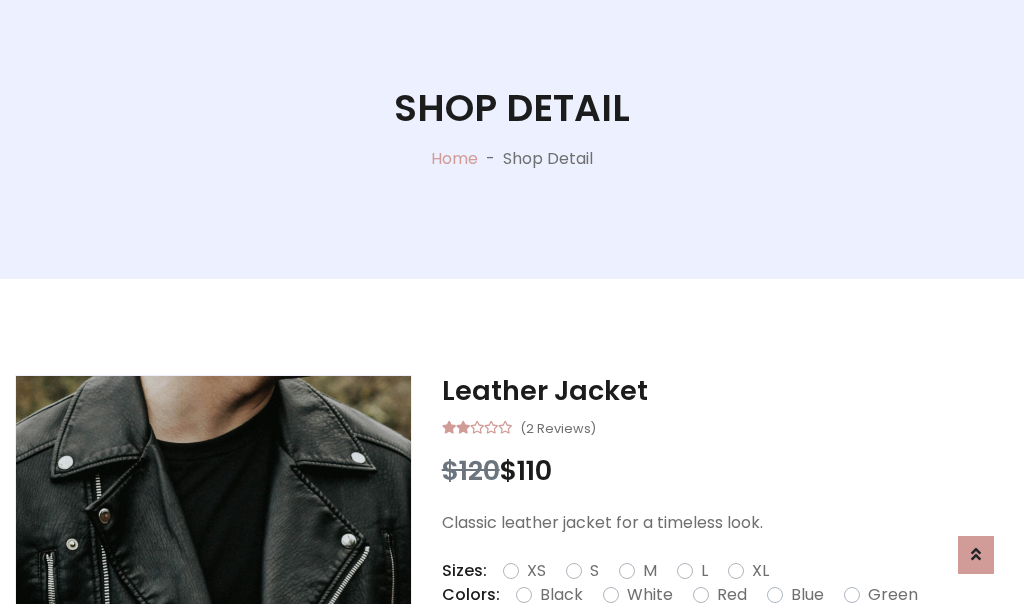 scroll, scrollTop: 365, scrollLeft: 0, axis: vertical 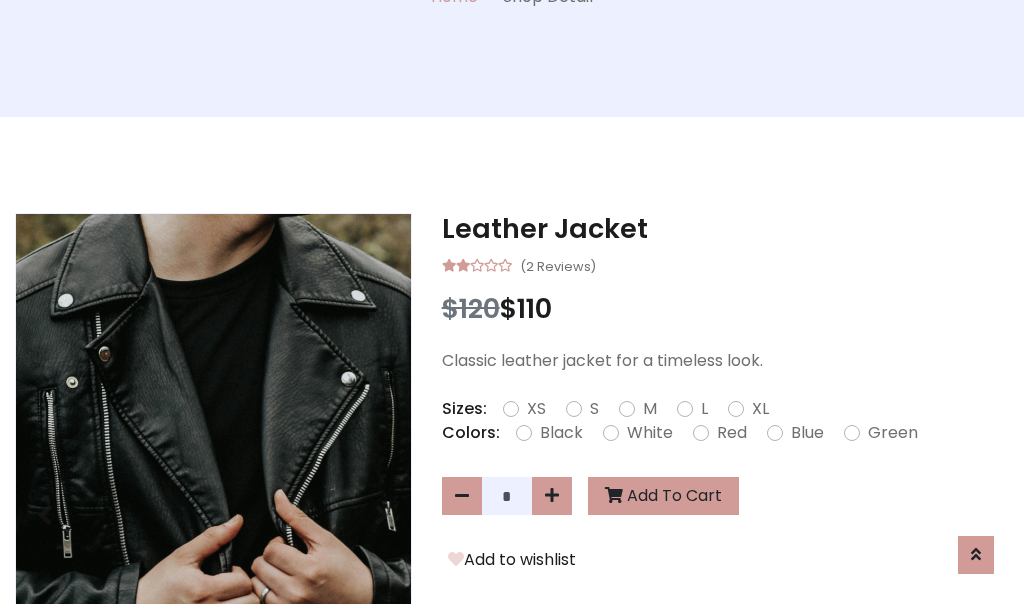 click on "XS" at bounding box center [536, 409] 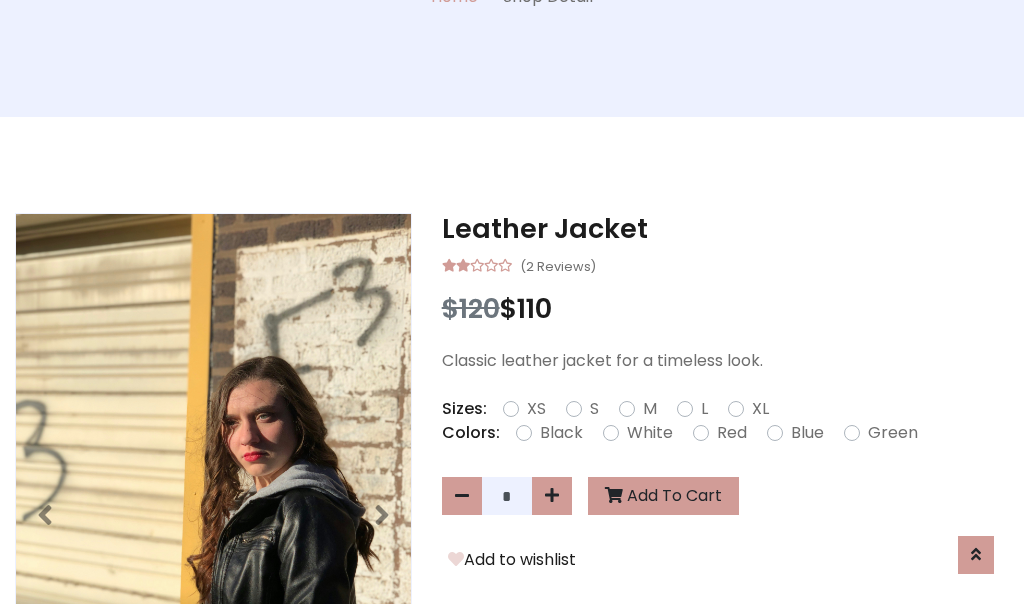 click on "White" at bounding box center (650, 433) 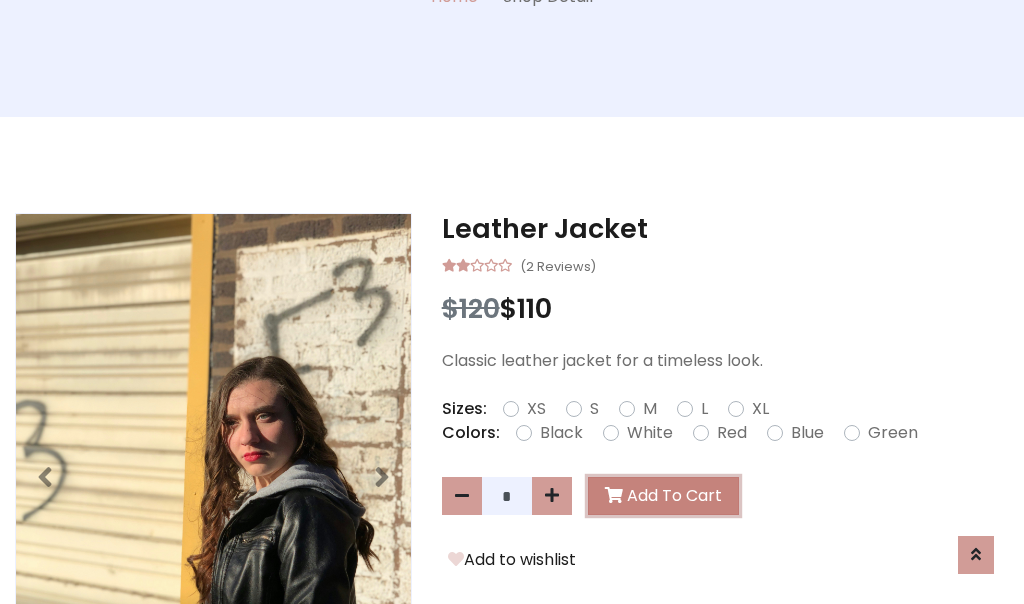 click on "Add To Cart" at bounding box center [663, 496] 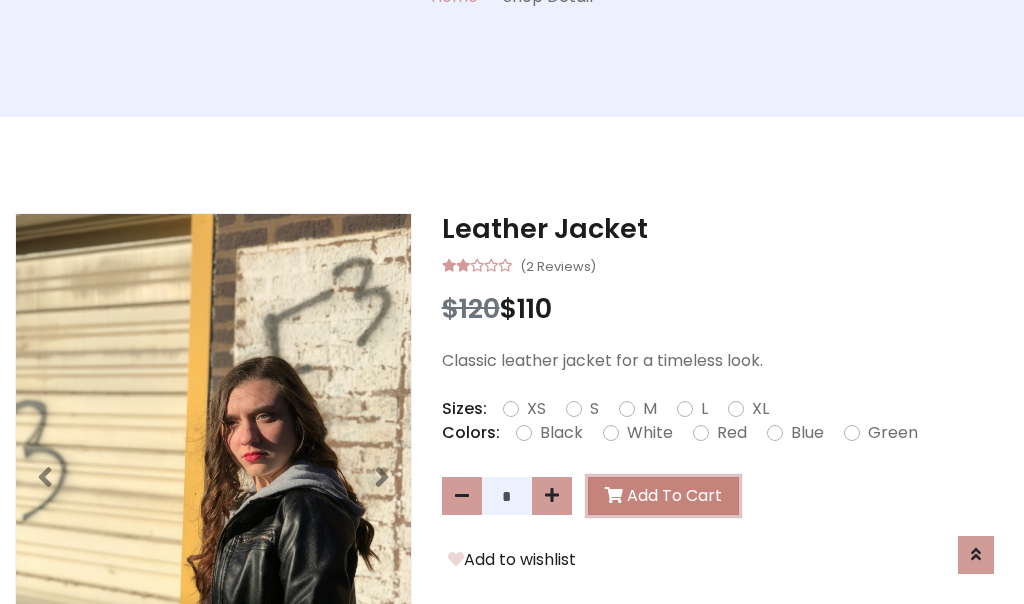 scroll, scrollTop: 0, scrollLeft: 0, axis: both 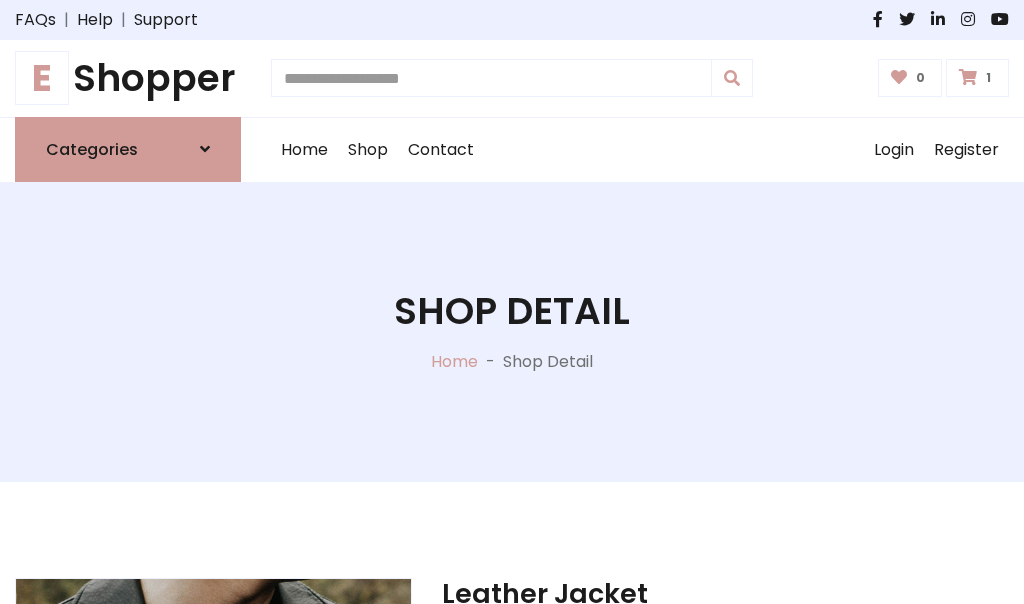 click at bounding box center (968, 77) 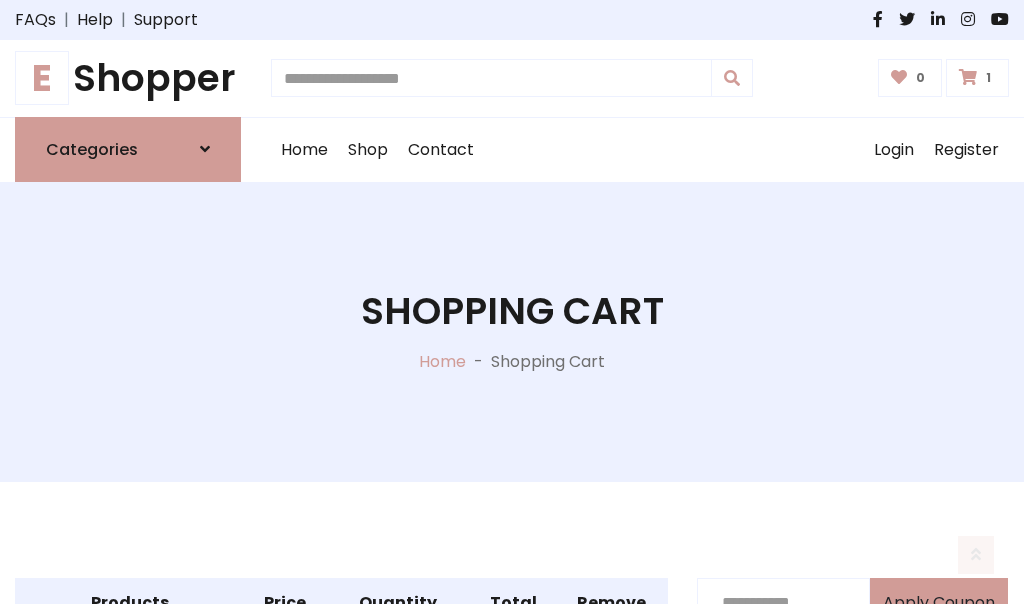scroll, scrollTop: 468, scrollLeft: 0, axis: vertical 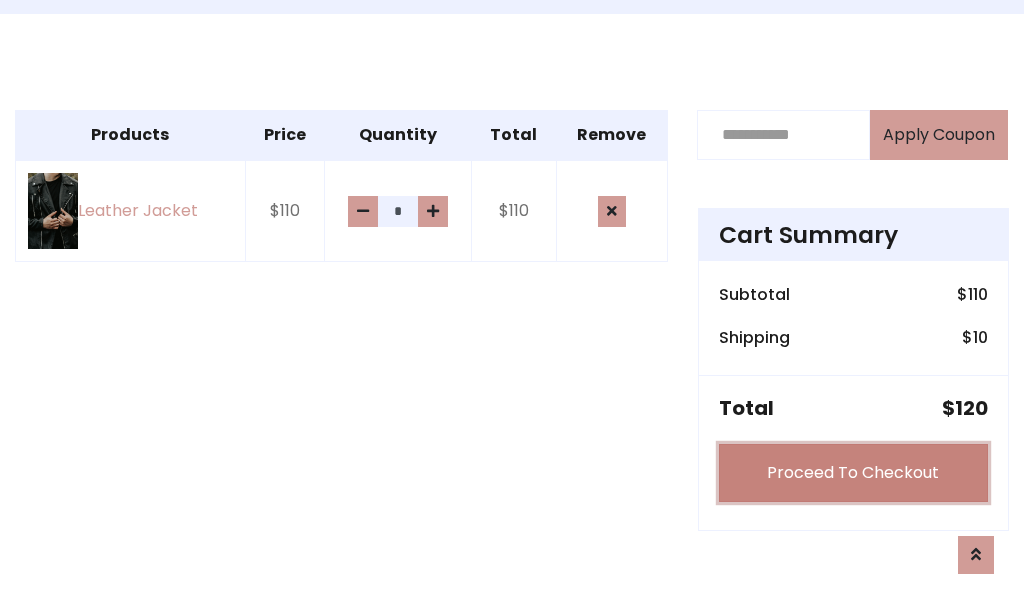 click on "Proceed To Checkout" at bounding box center [853, 473] 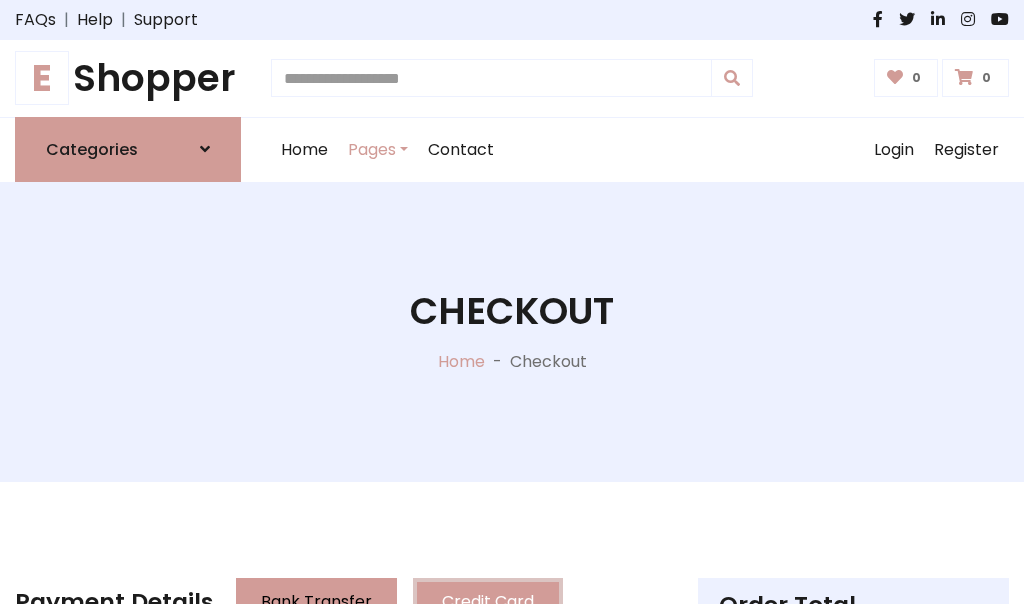scroll, scrollTop: 0, scrollLeft: 0, axis: both 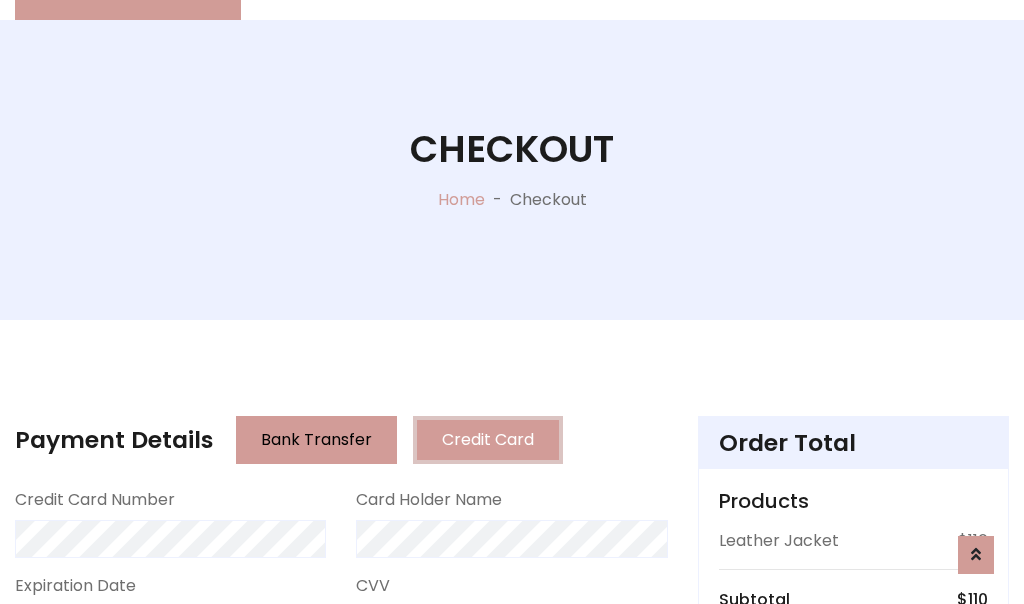 click on "Go to shipping" at bounding box center [853, 856] 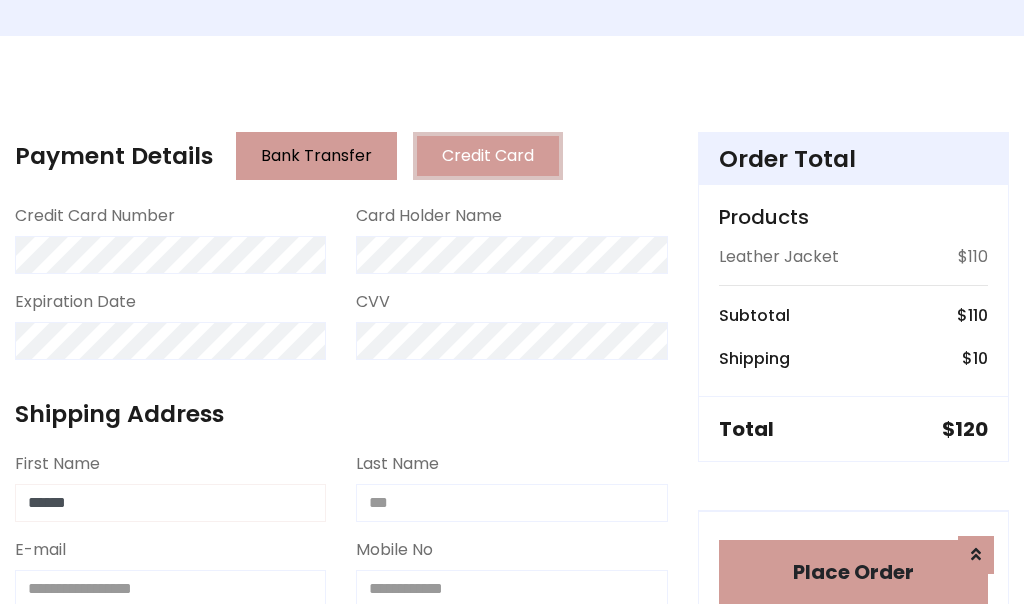 type on "******" 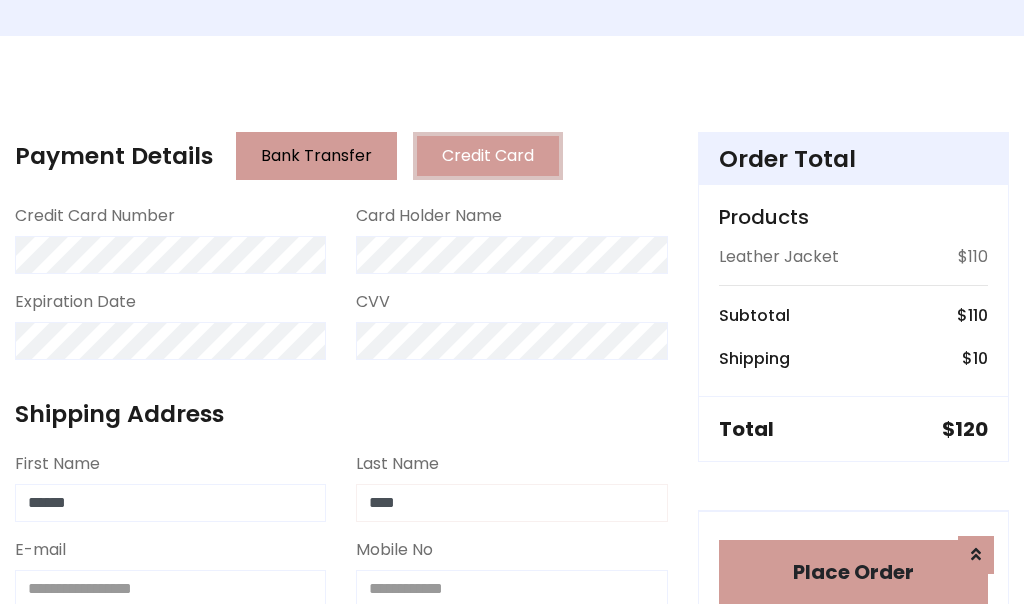 type on "****" 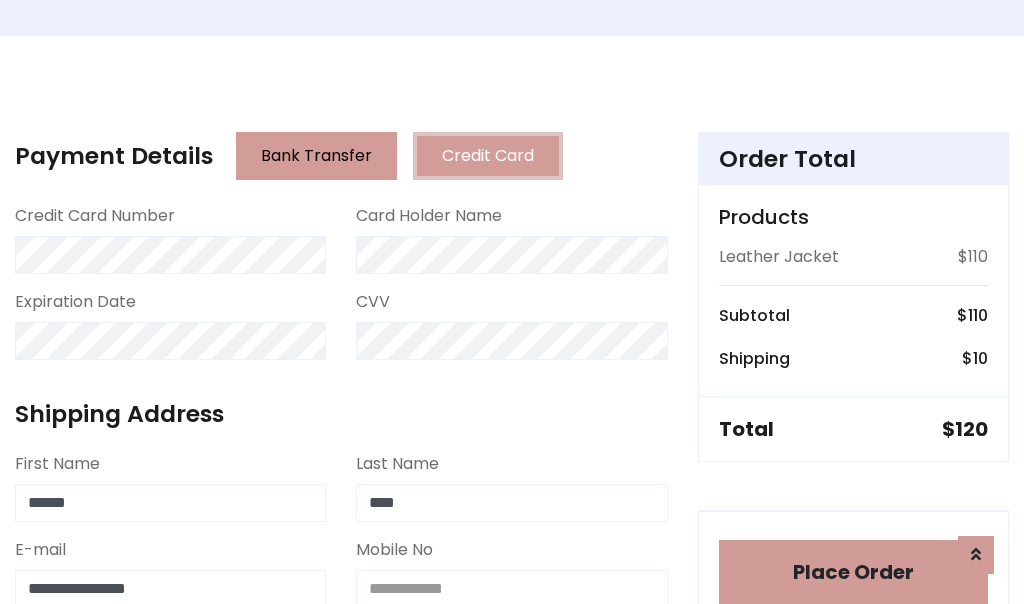 scroll, scrollTop: 450, scrollLeft: 0, axis: vertical 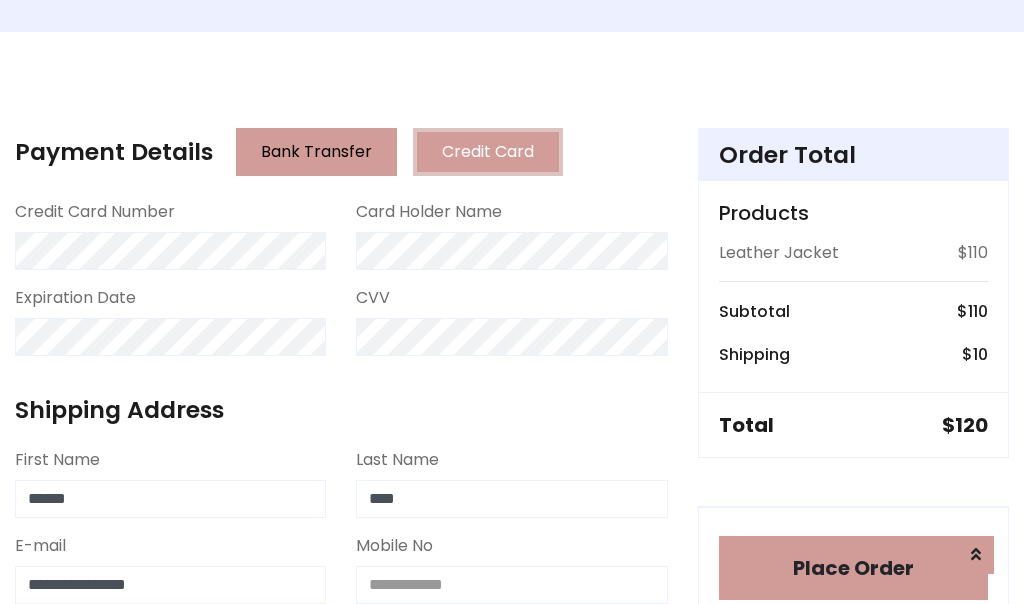 type on "**********" 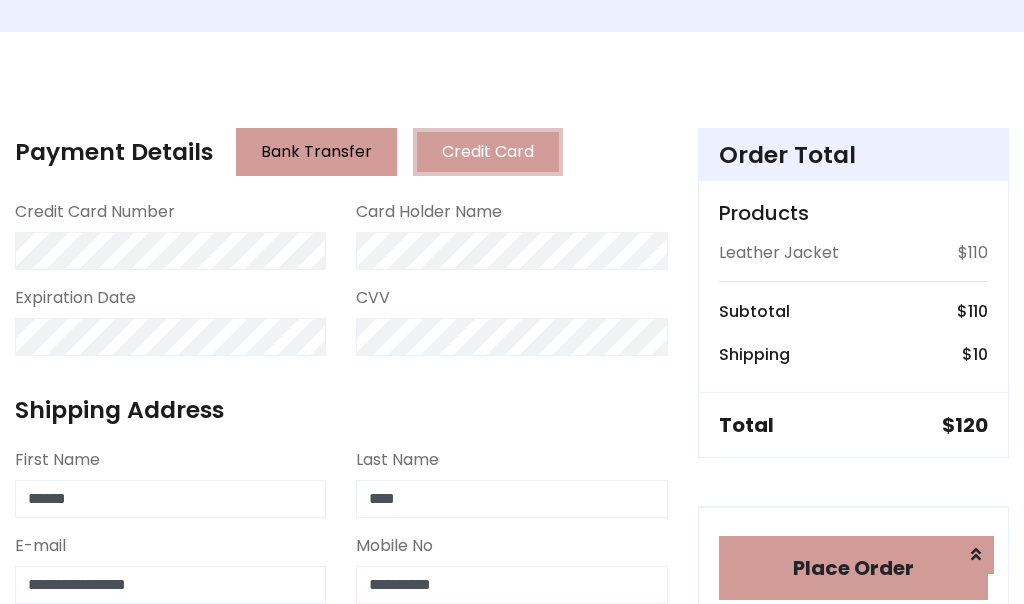 type on "**********" 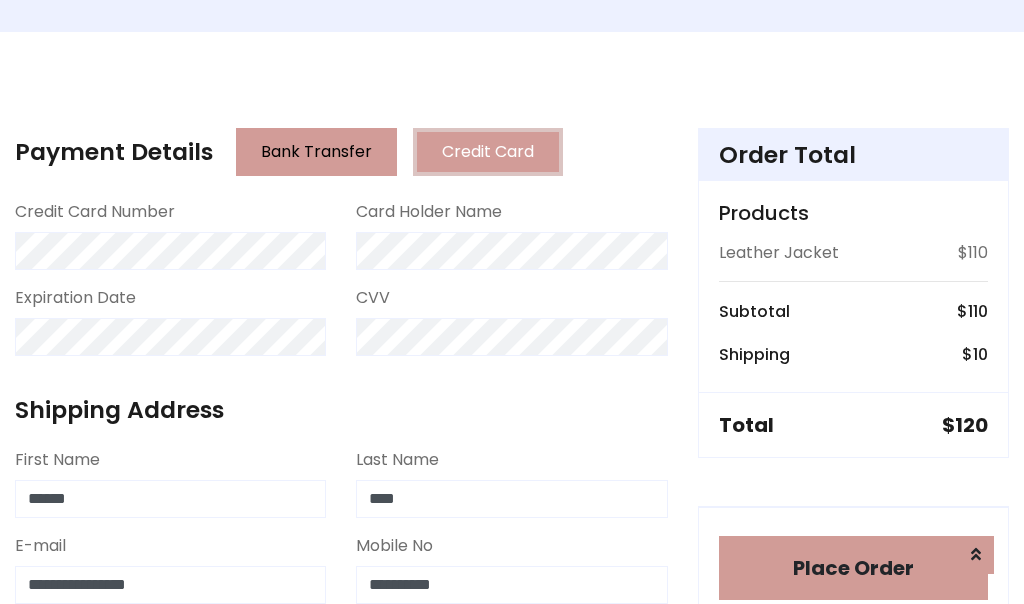 scroll, scrollTop: 819, scrollLeft: 0, axis: vertical 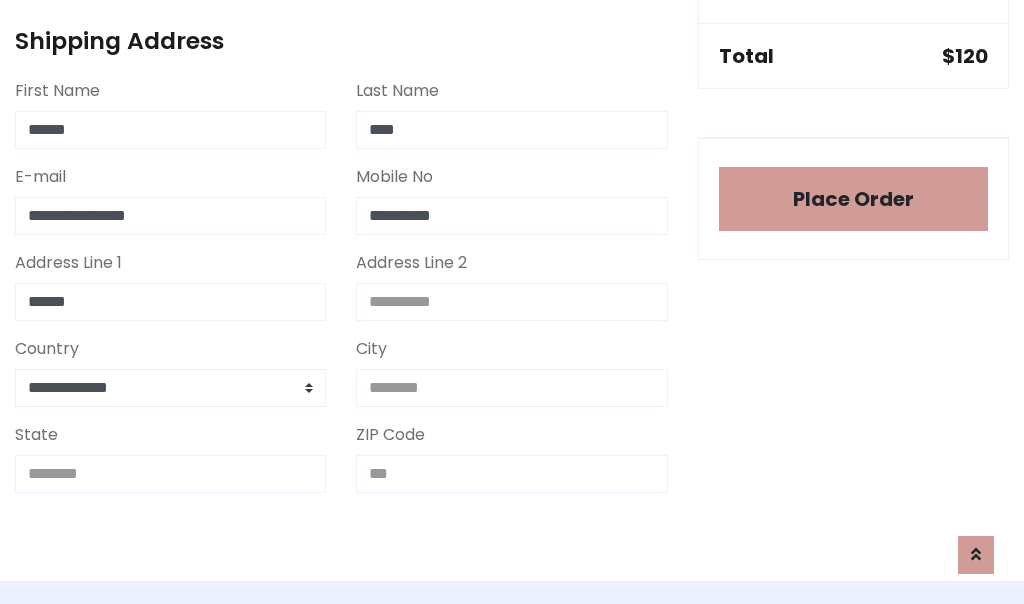 type on "******" 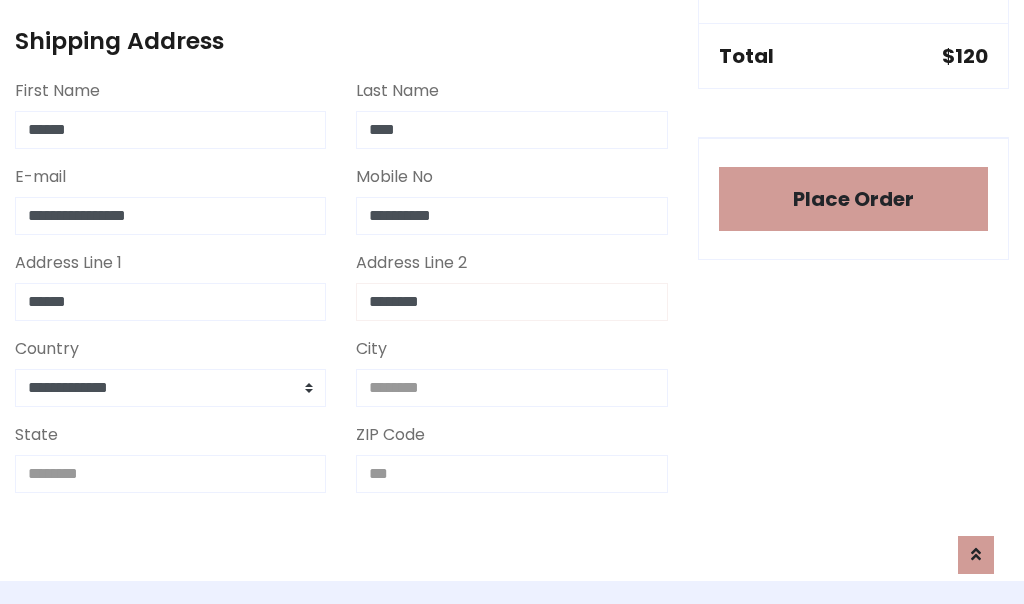 type on "********" 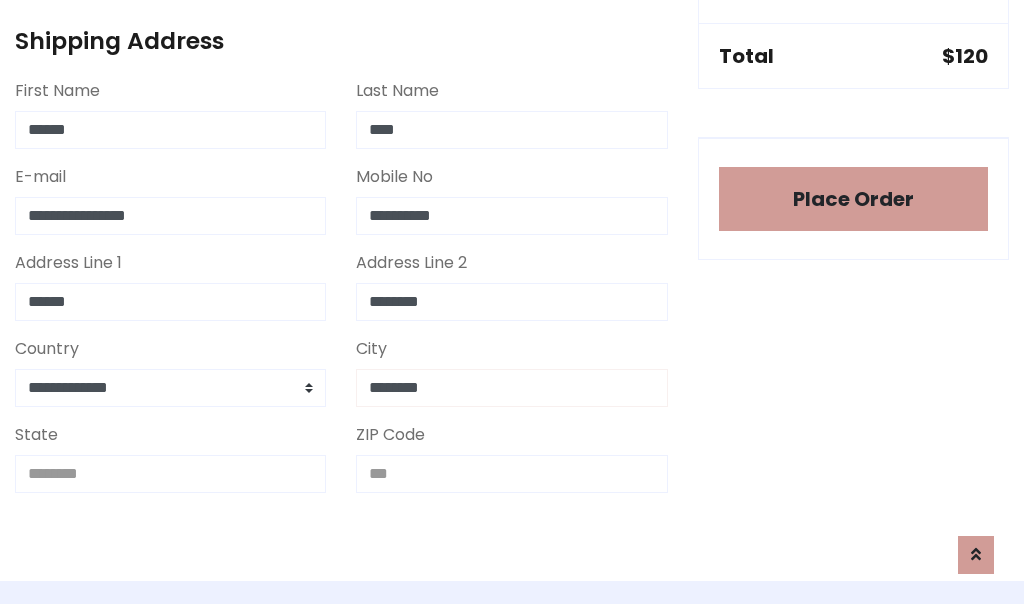 type on "********" 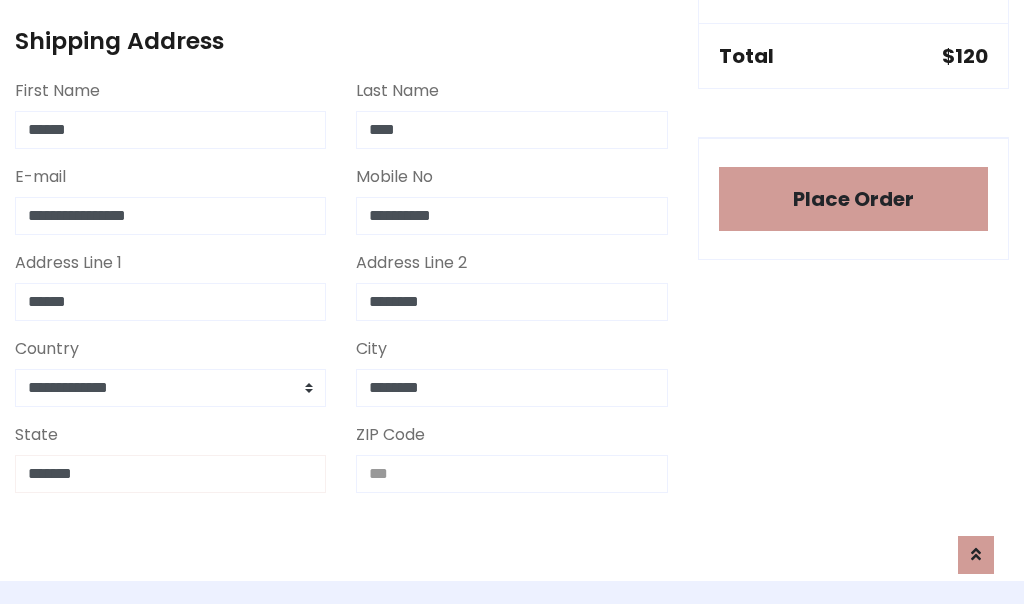 type on "*******" 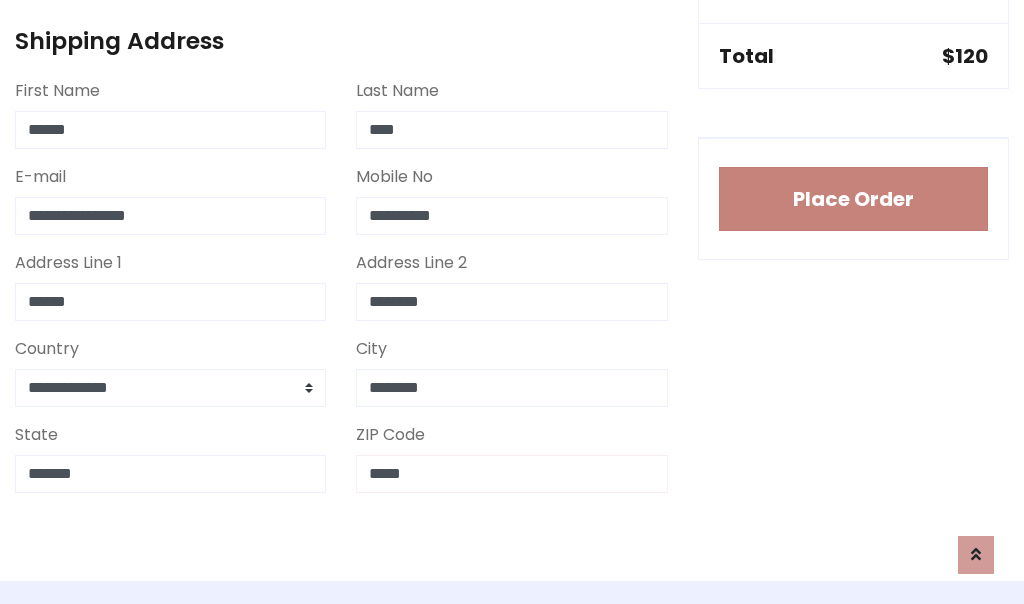 type on "*****" 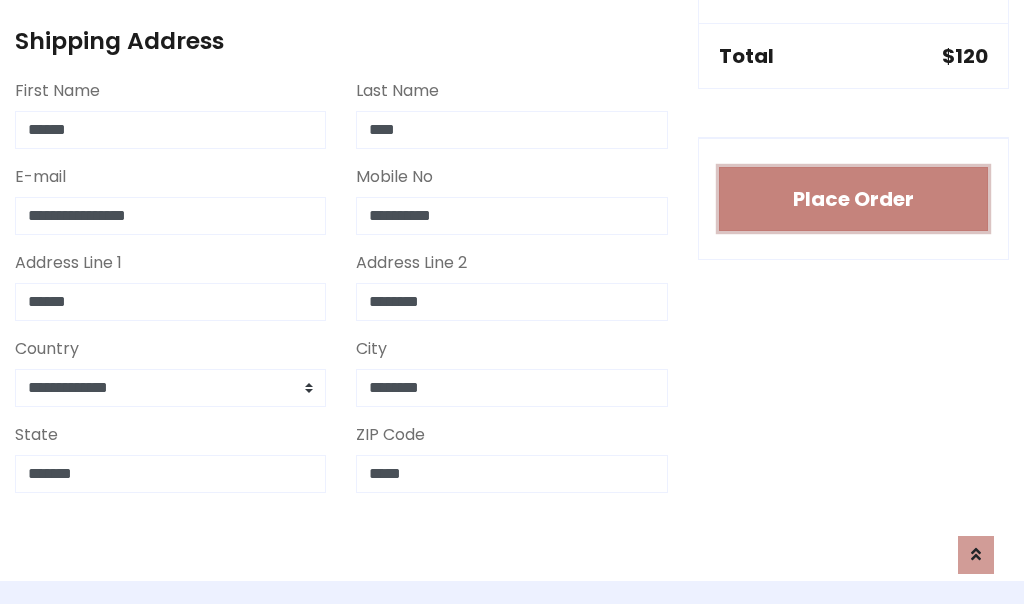 click on "Place Order" at bounding box center [853, 199] 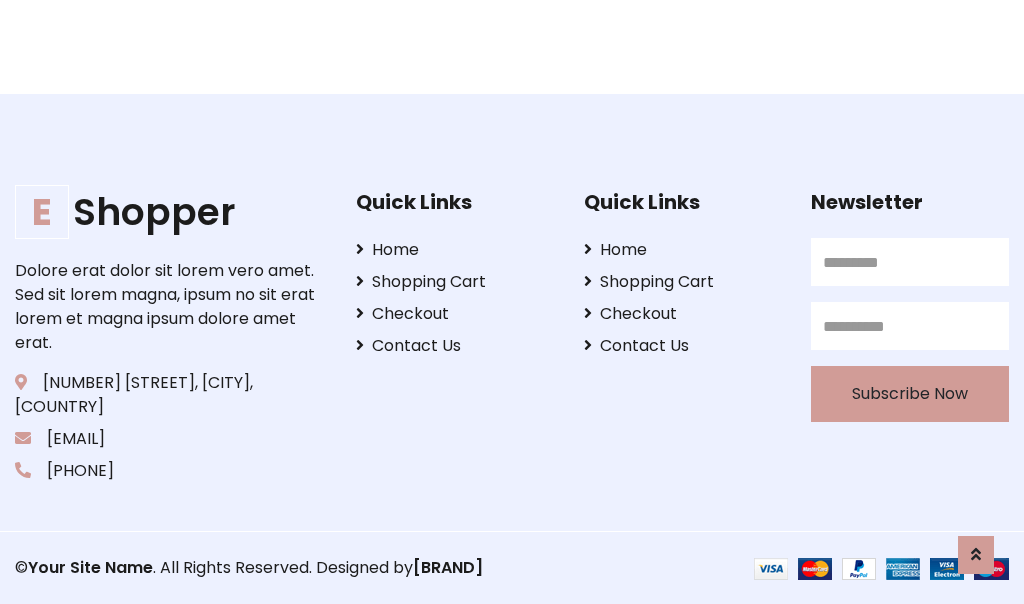 scroll, scrollTop: 0, scrollLeft: 0, axis: both 